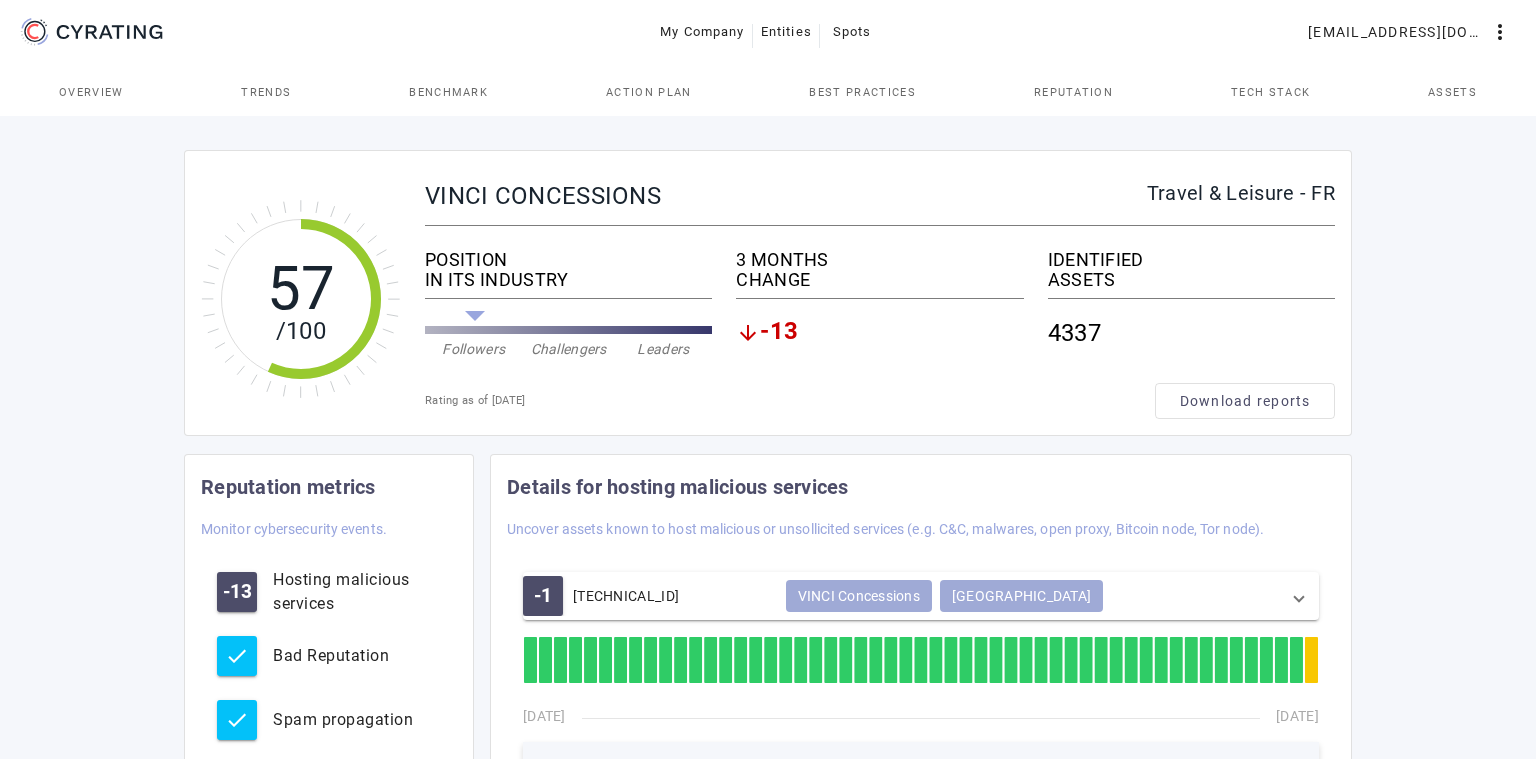 scroll, scrollTop: 106, scrollLeft: 0, axis: vertical 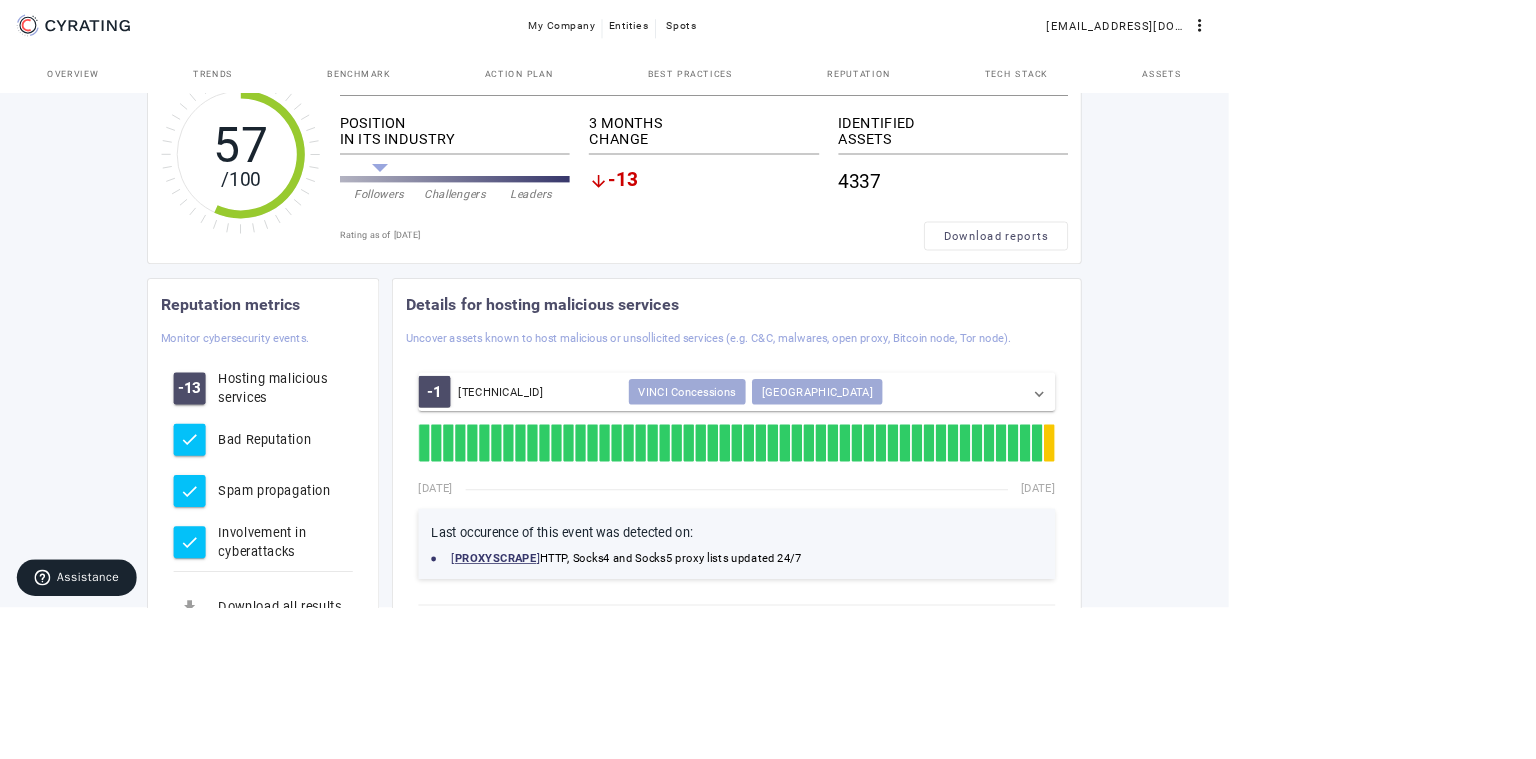 click 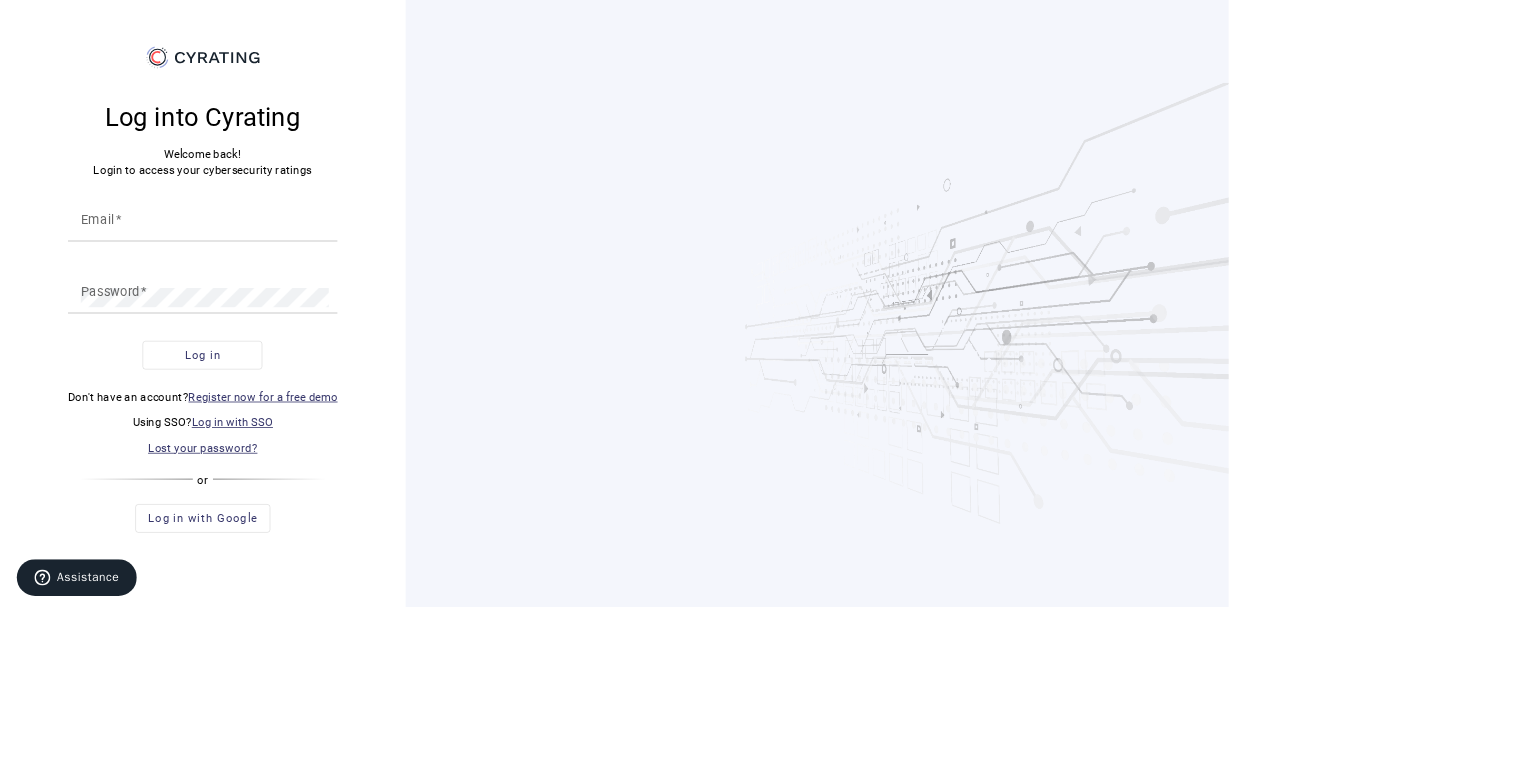 scroll, scrollTop: 0, scrollLeft: 0, axis: both 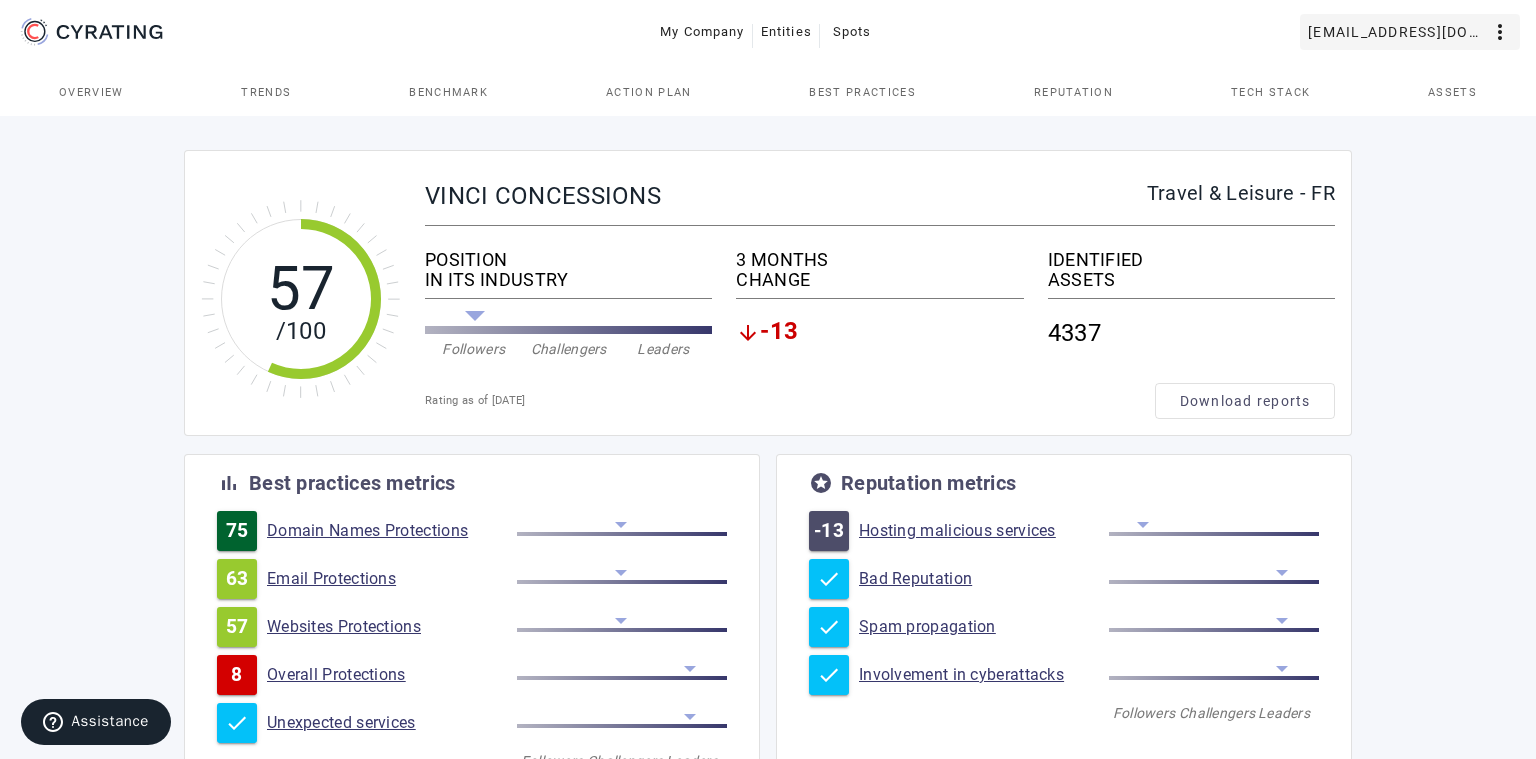 click on "[EMAIL_ADDRESS][DOMAIN_NAME]" 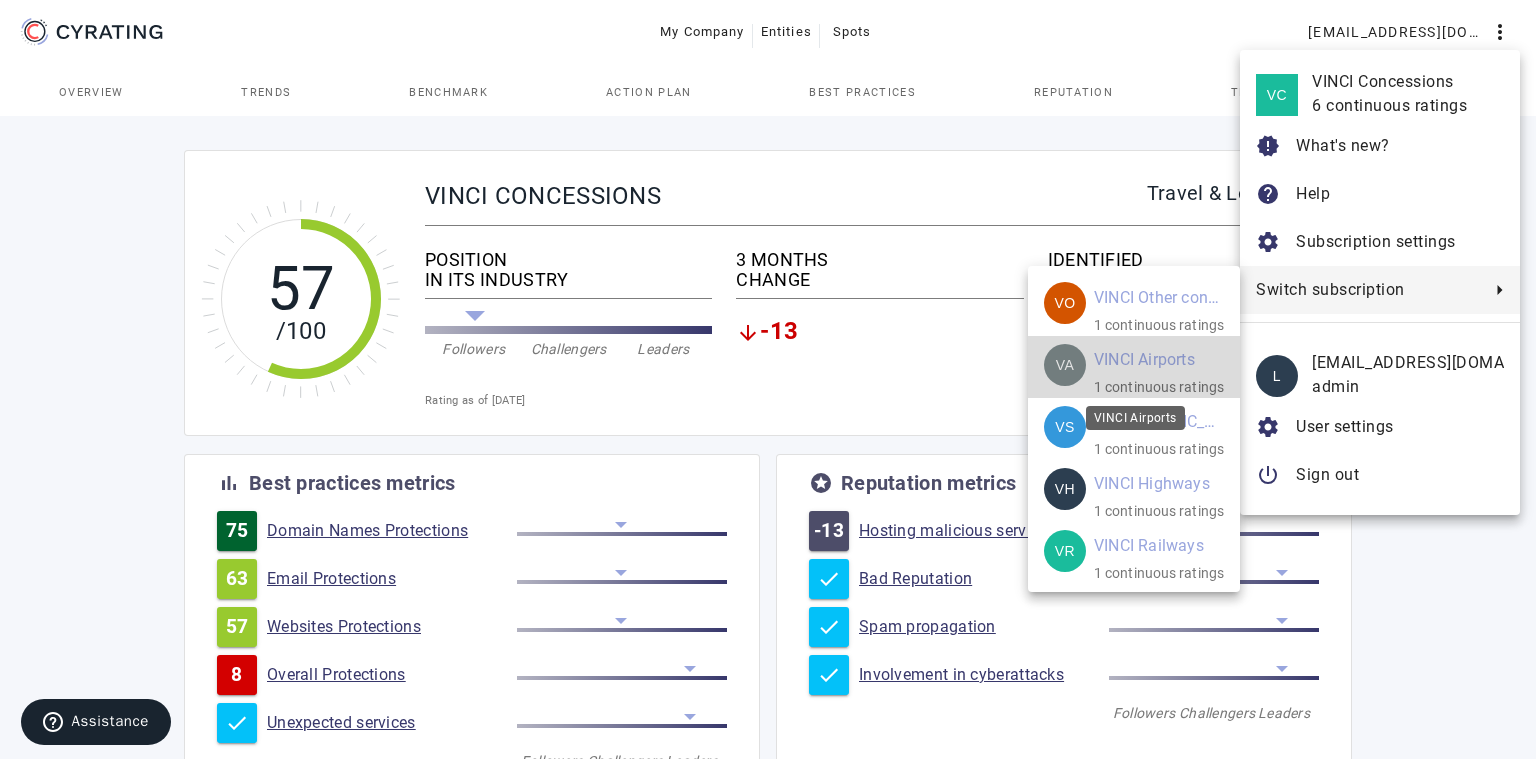 click on "1 continuous ratings" 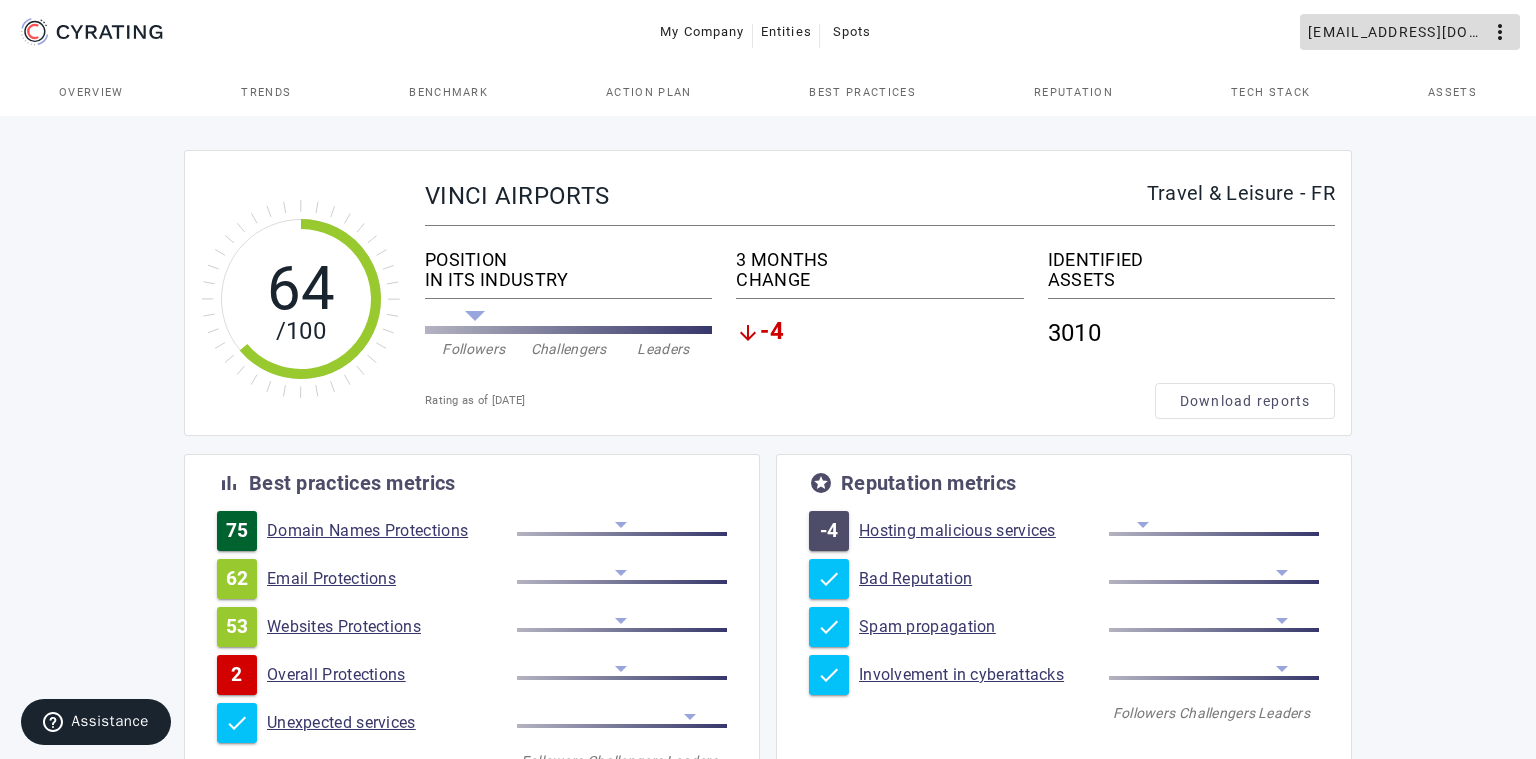click on "[EMAIL_ADDRESS][DOMAIN_NAME]" 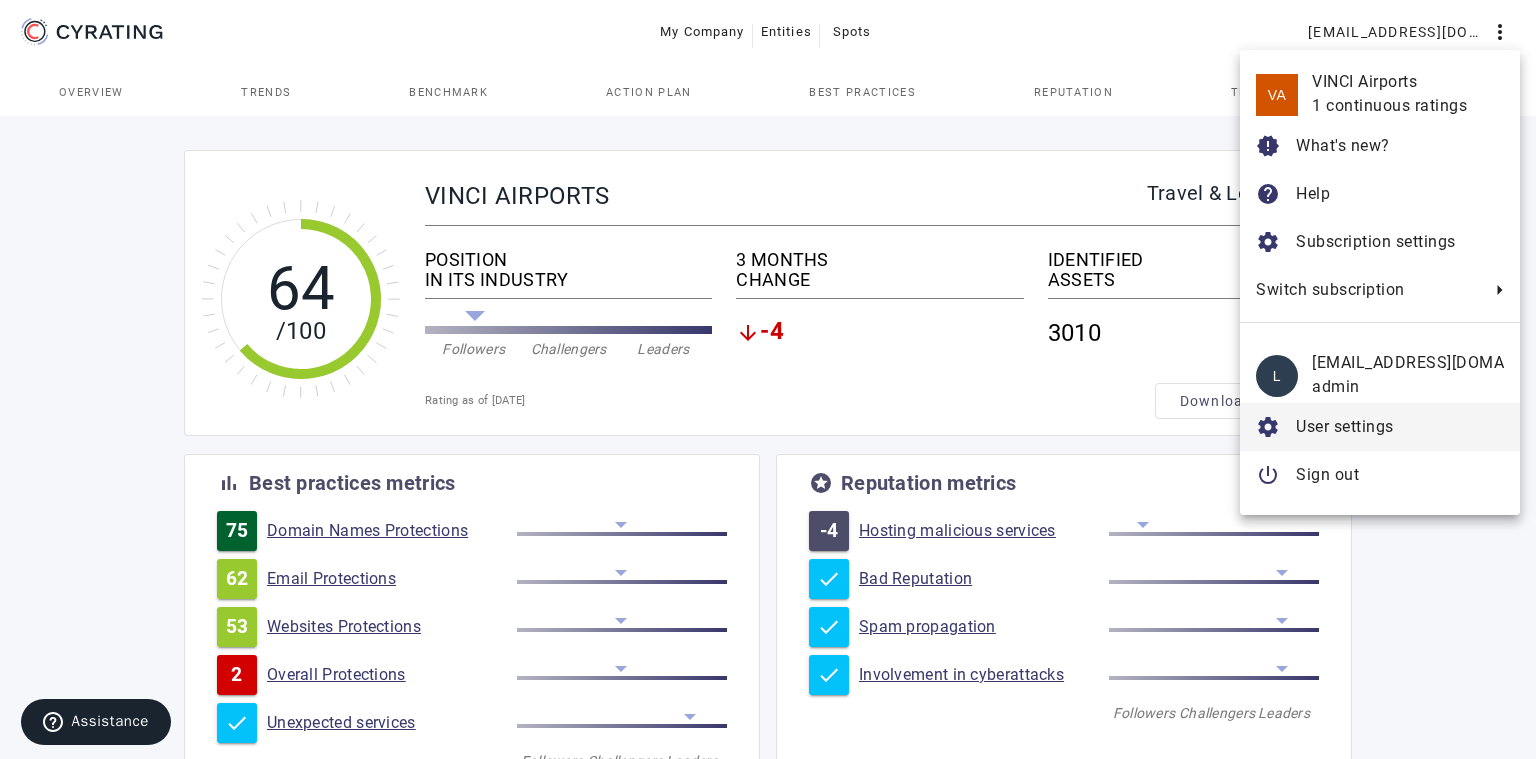 click on "User settings" 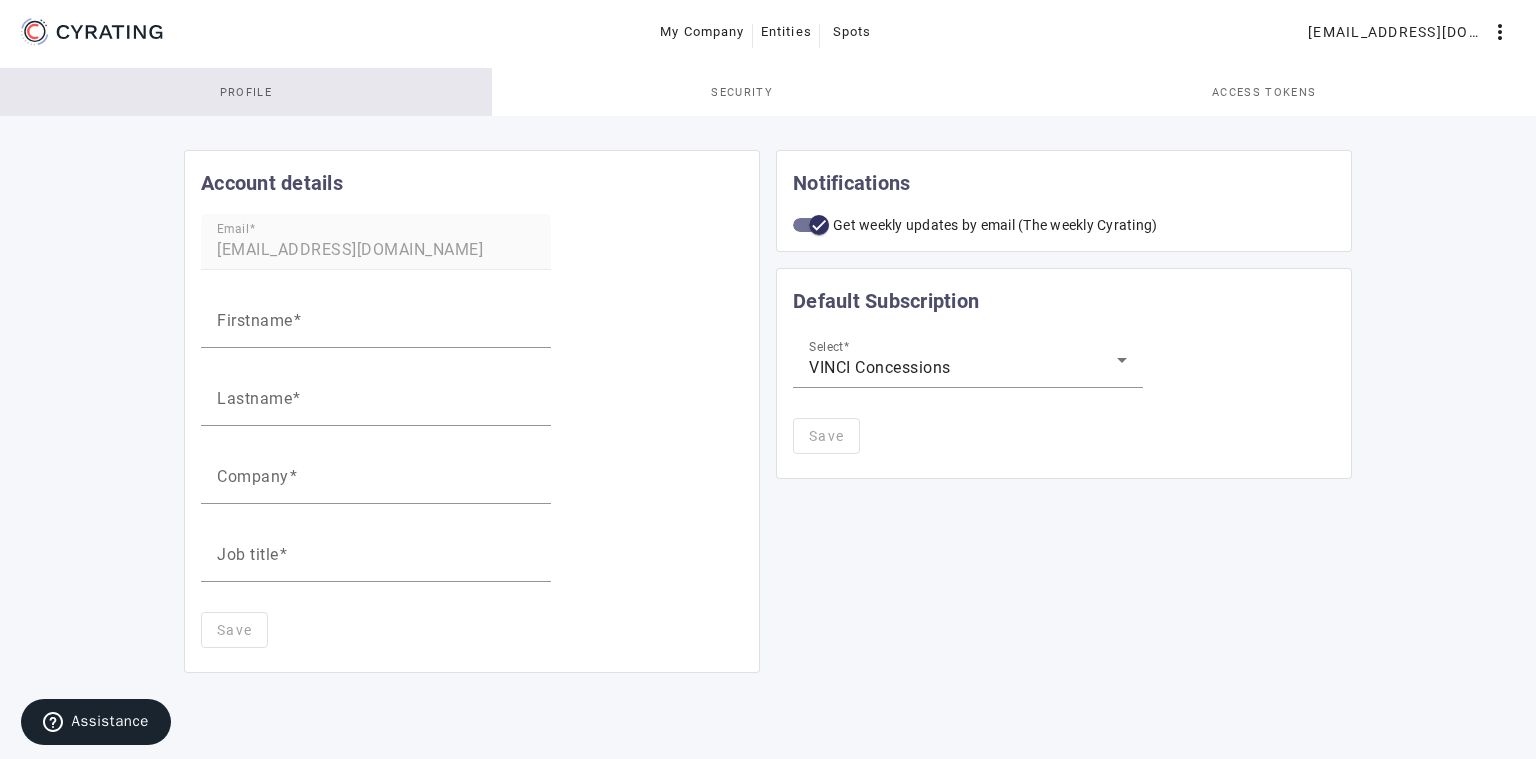 click on "Profile" at bounding box center (246, 92) 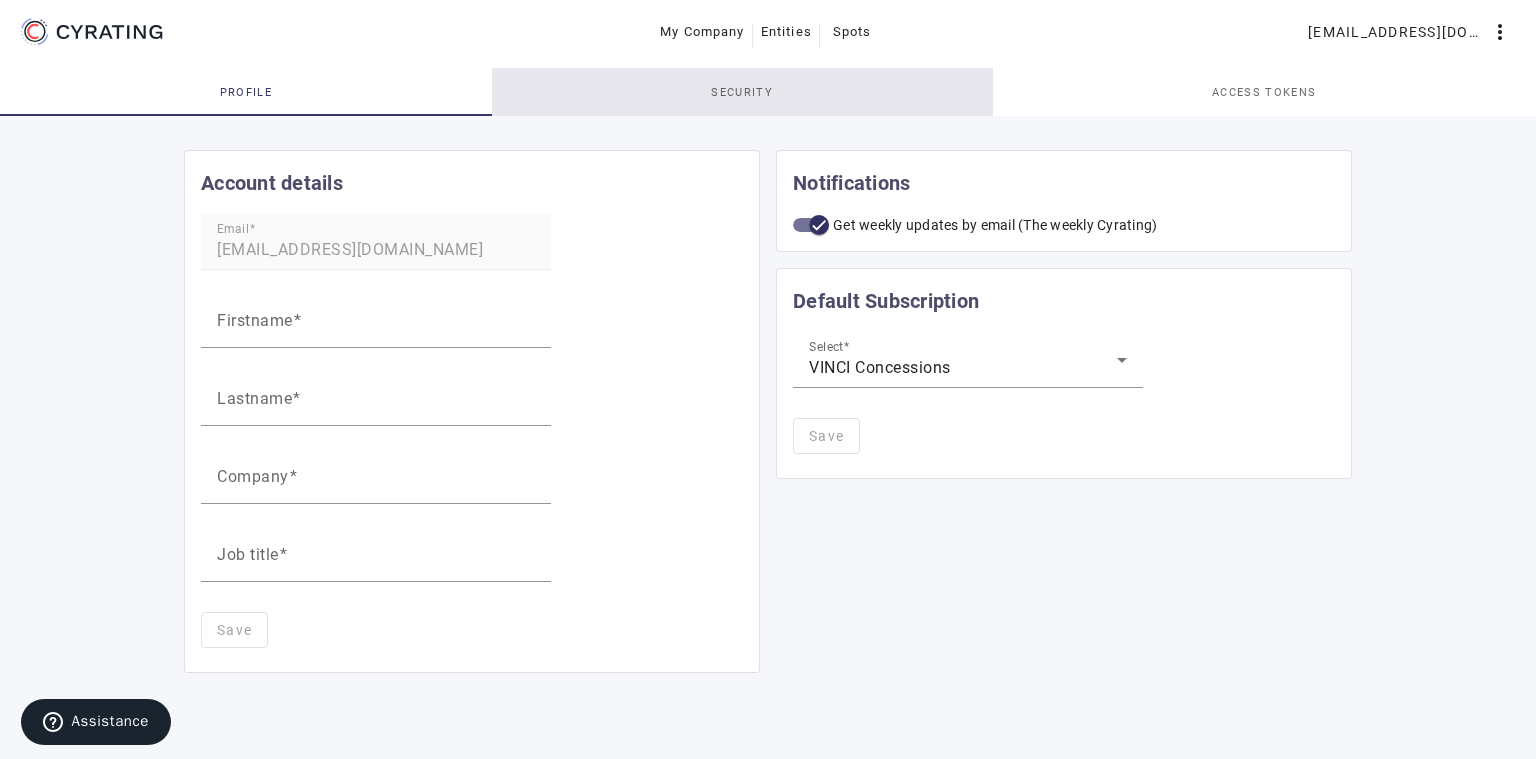 click on "Security" at bounding box center [742, 92] 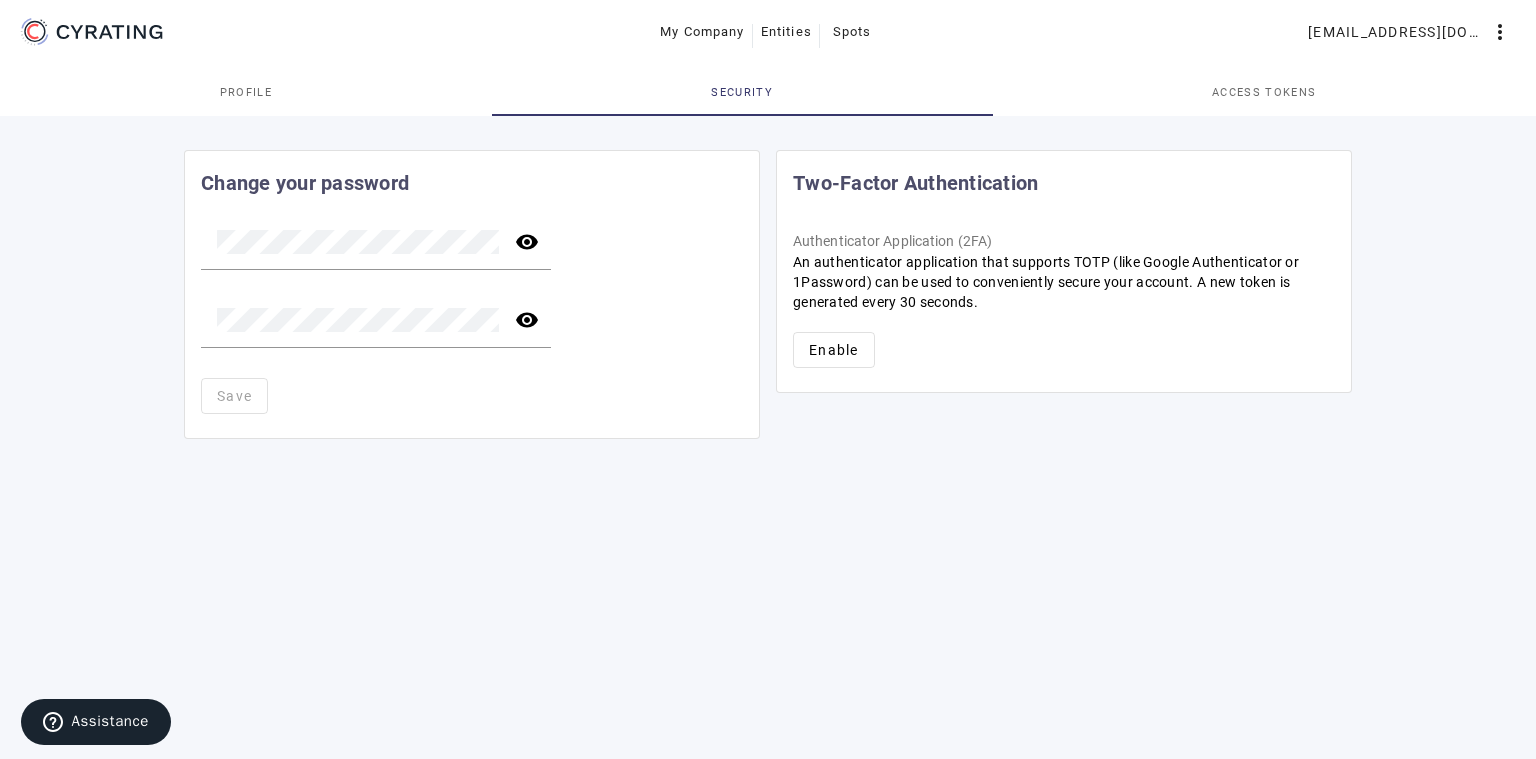 click on "Access tokens" at bounding box center [1264, 92] 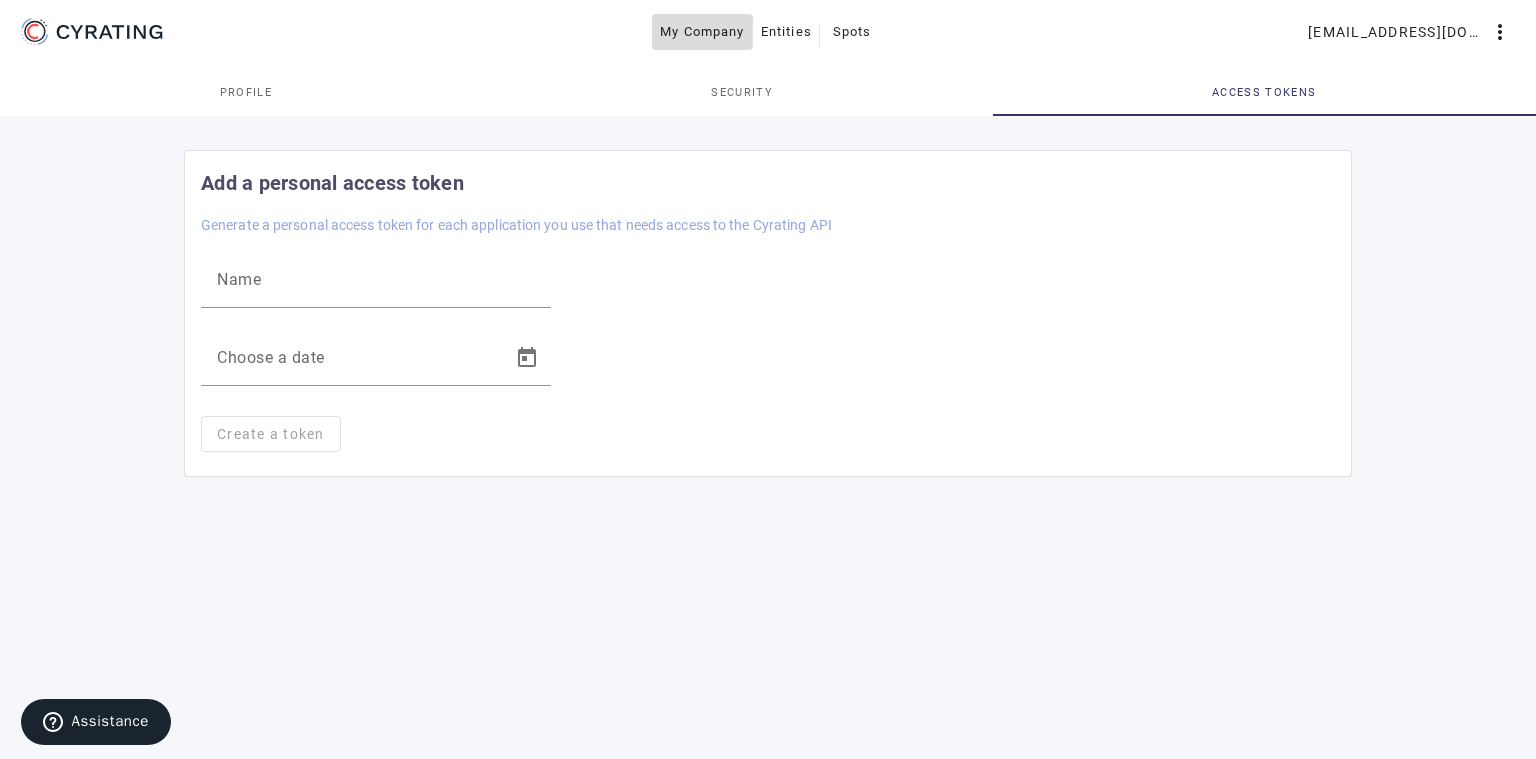 click on "My Company" 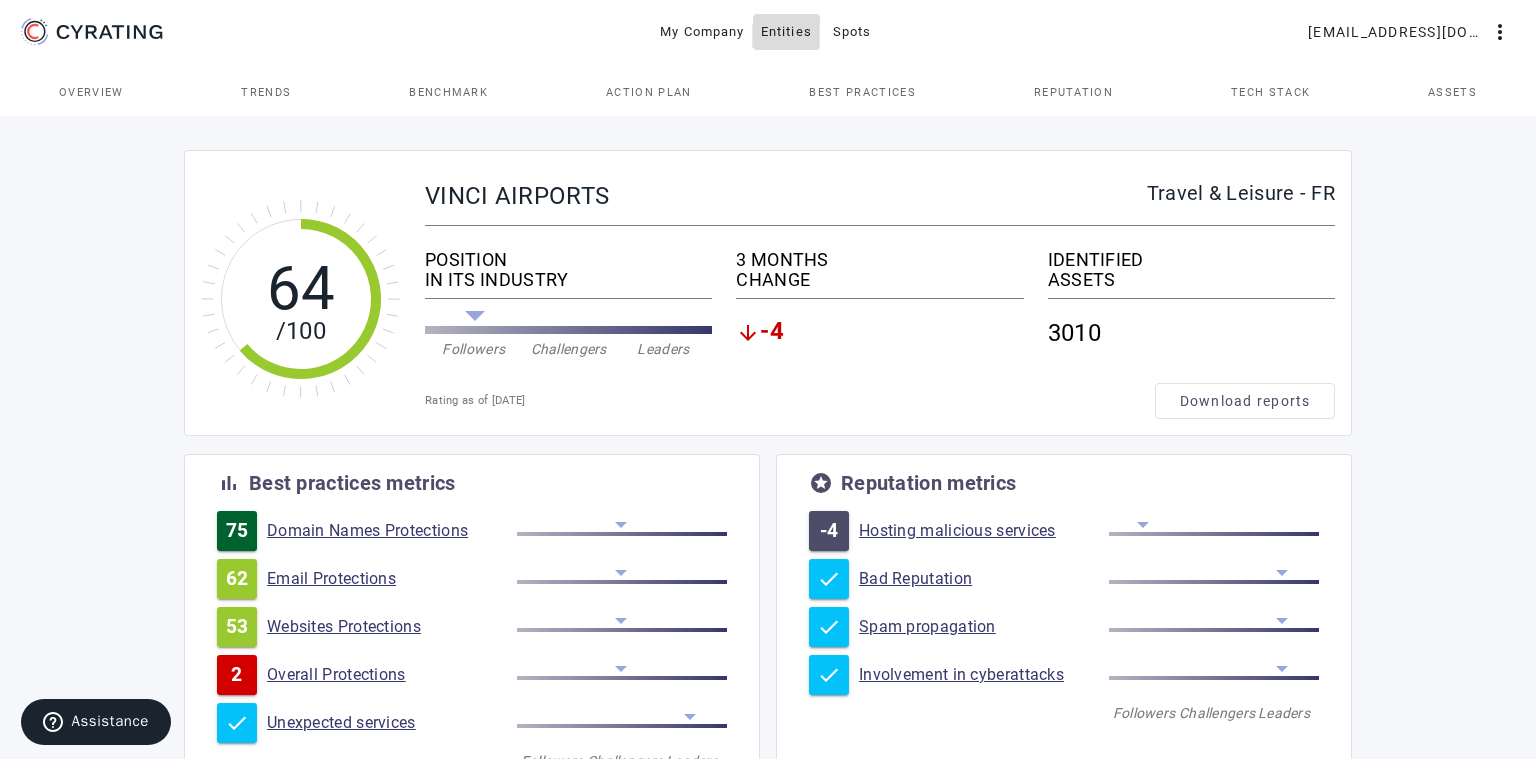 click on "Entities" 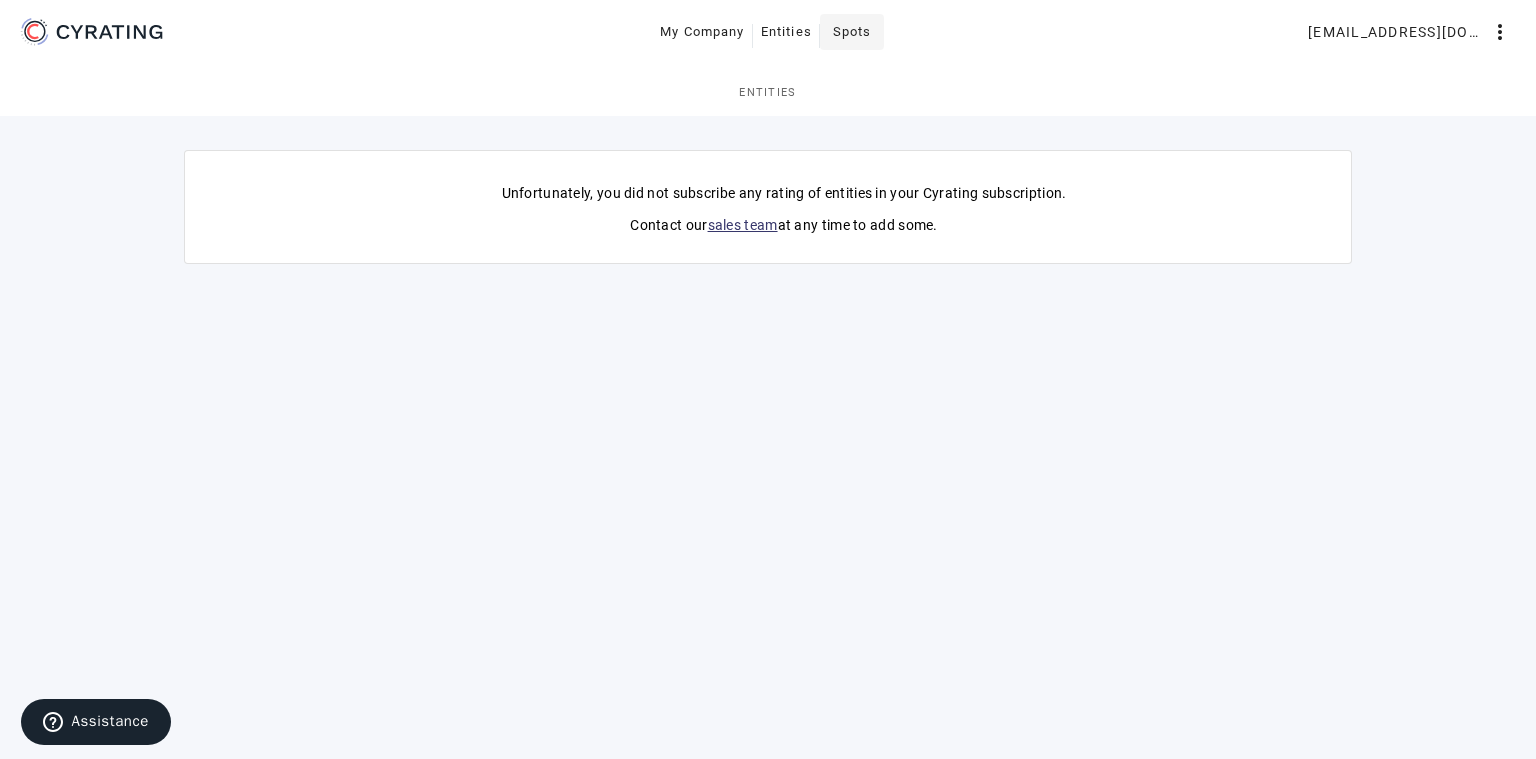 click 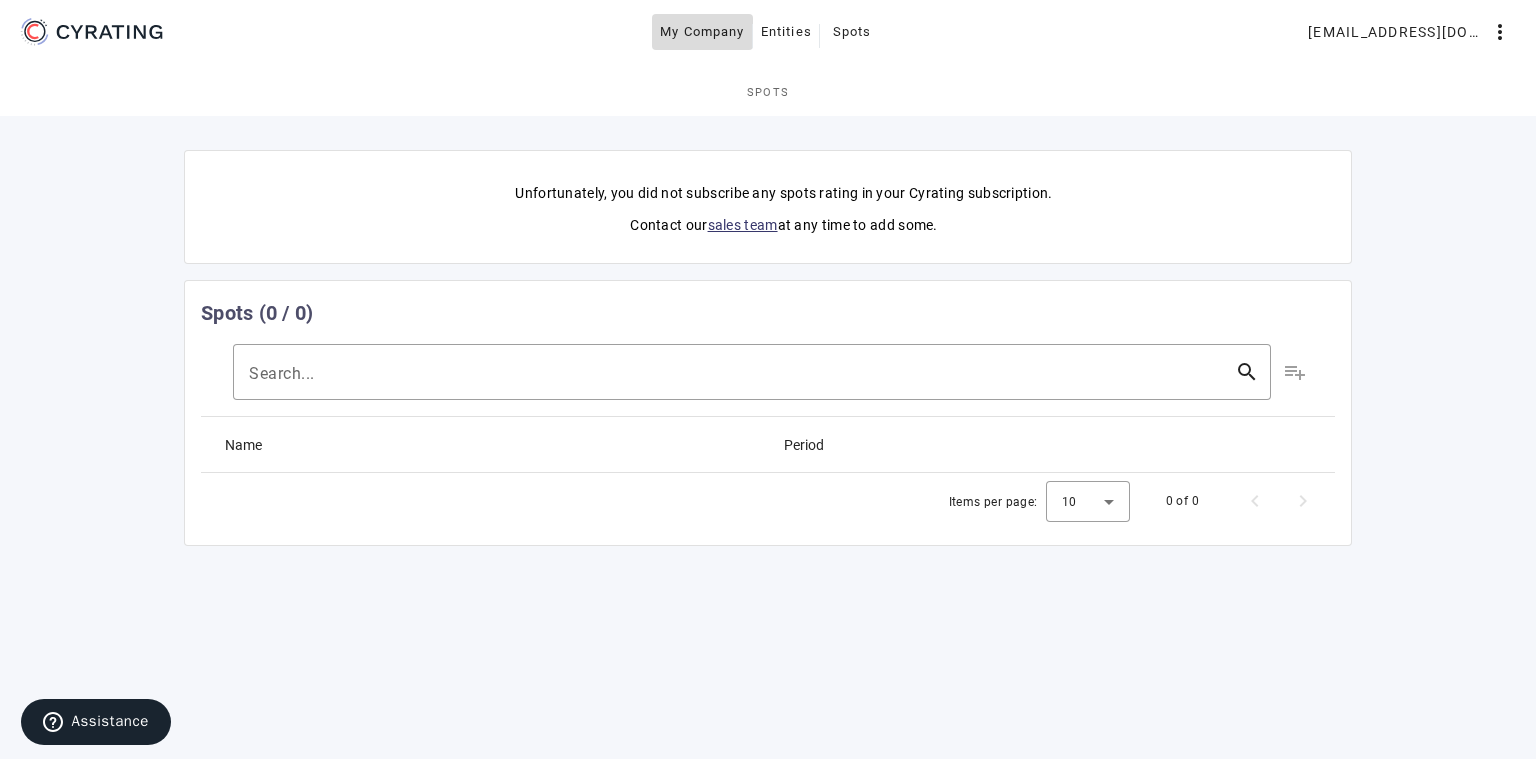 click on "My Company" 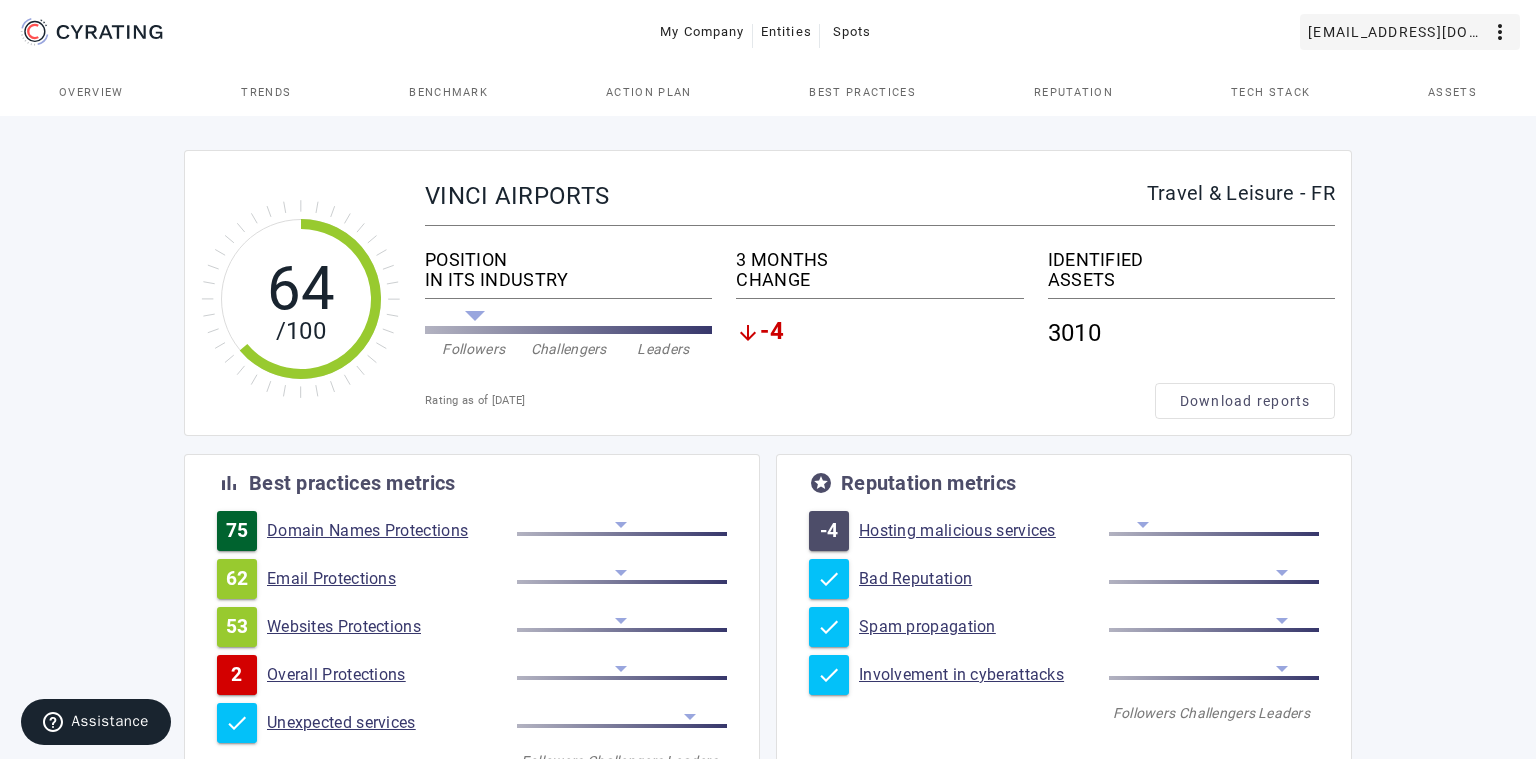 click on "more_vert" 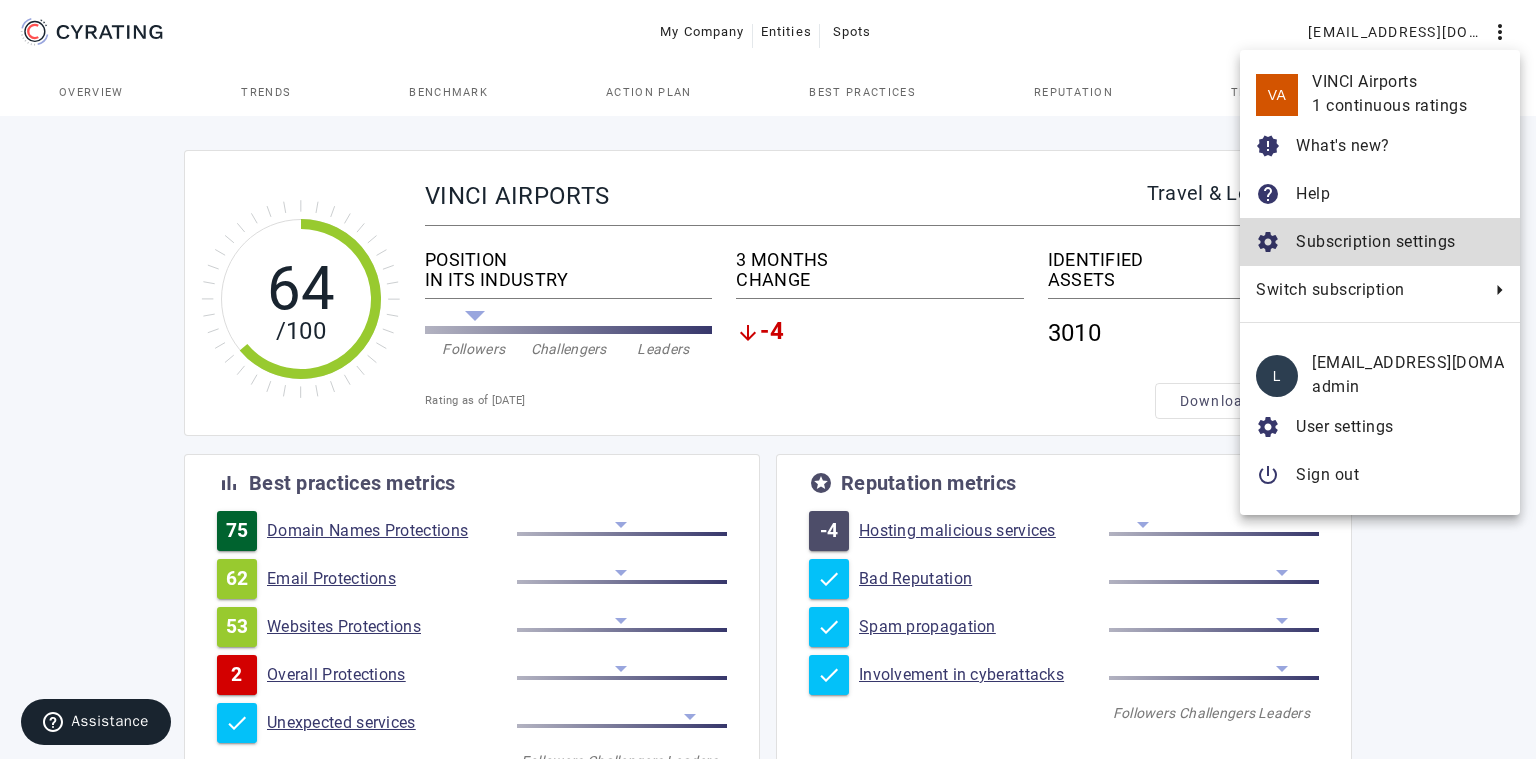 click on "Subscription settings" at bounding box center [1376, 241] 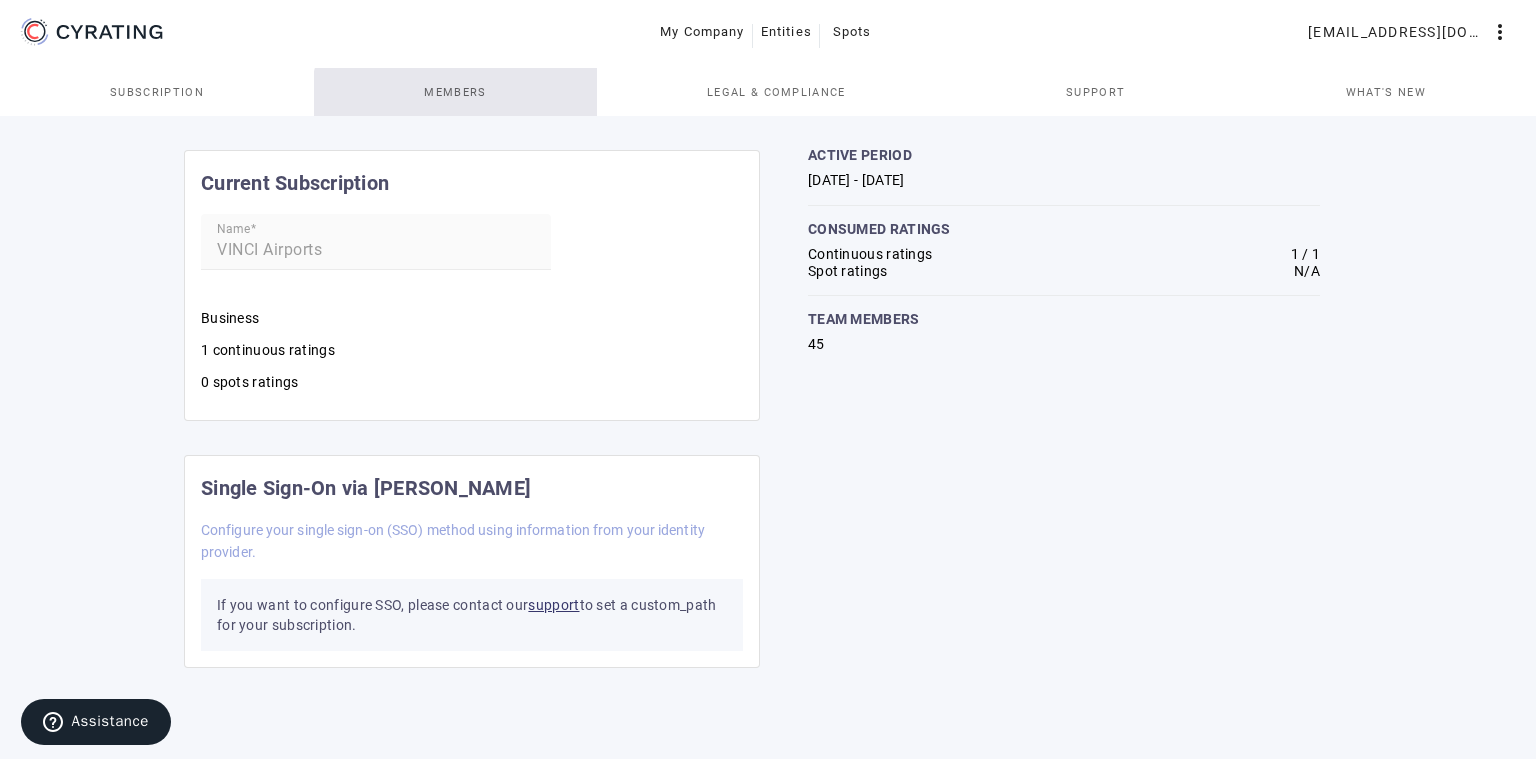 click on "Members" at bounding box center [455, 92] 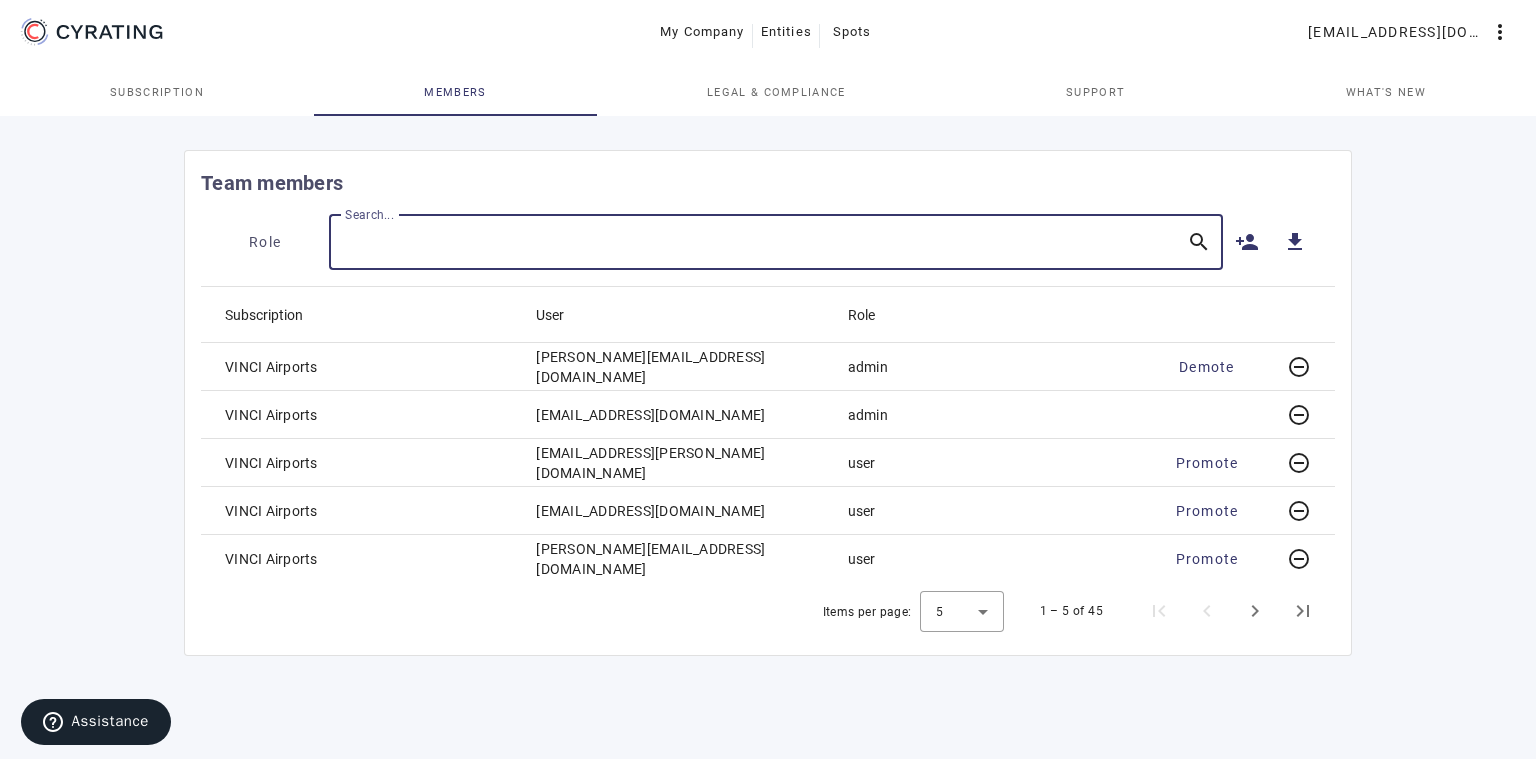 click on "Search..." at bounding box center (758, 242) 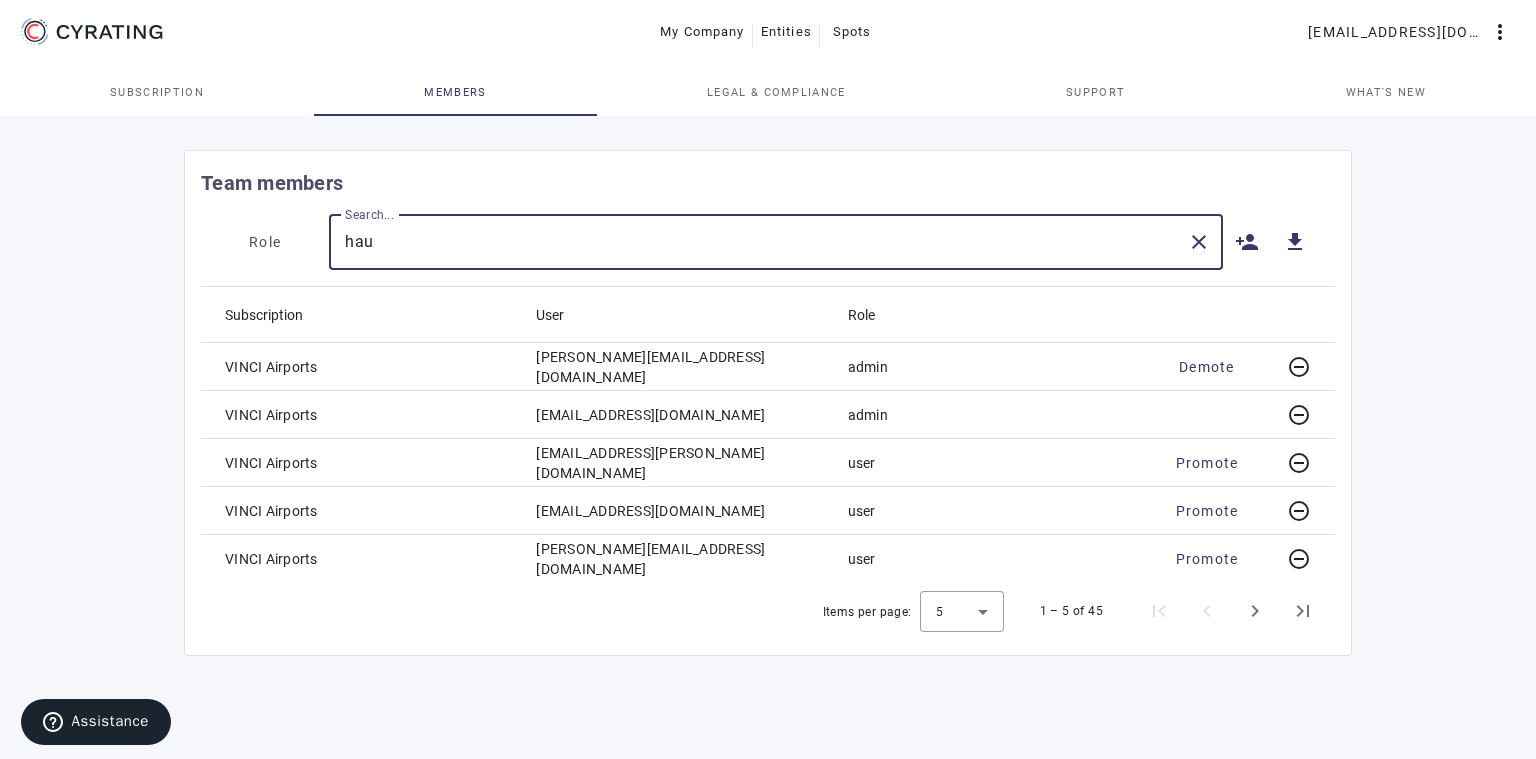 type on "hau" 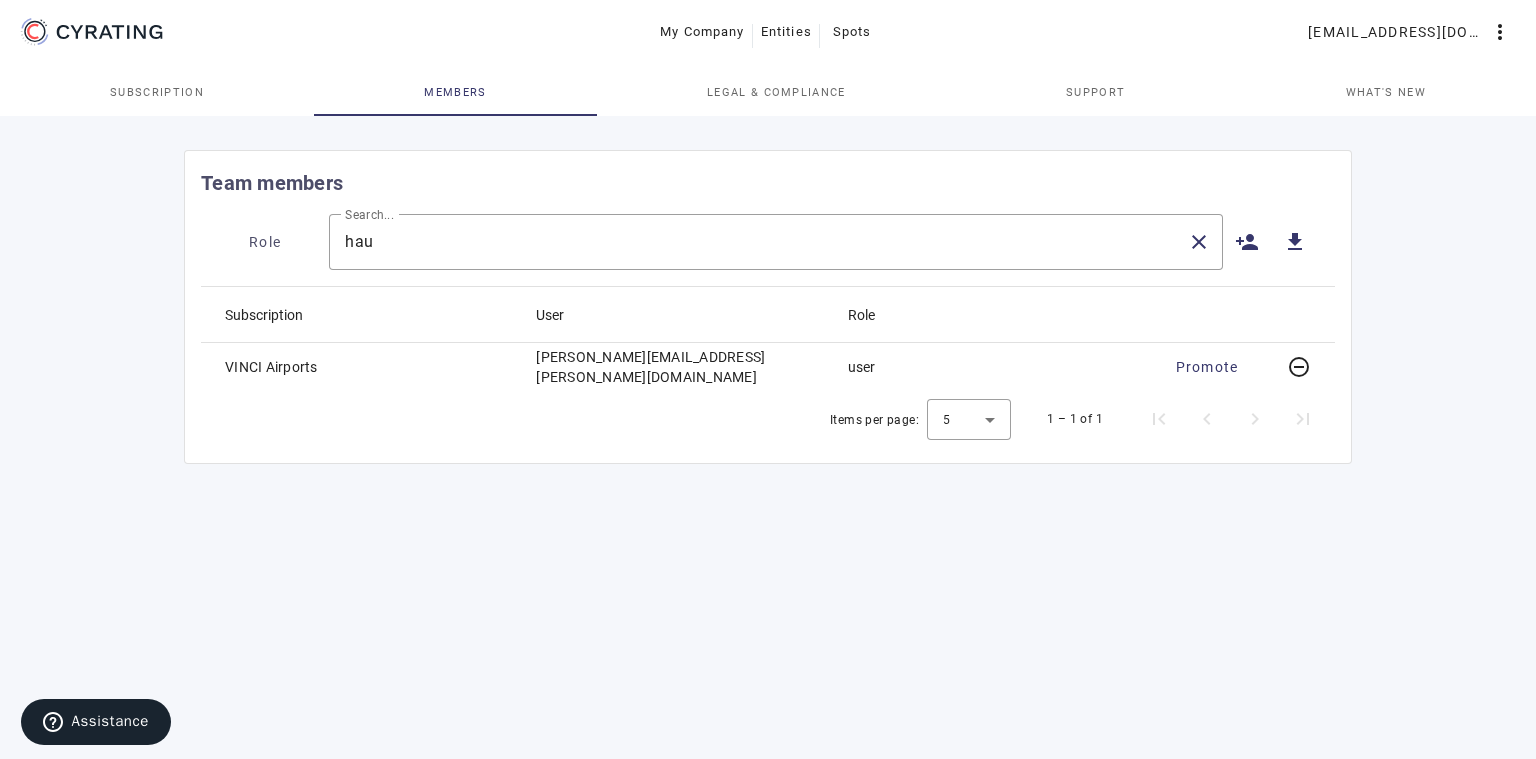 click on "Team members  Role  Search... hau close person_add get_app  Subscription   User   Role   VINCI Airports   [PERSON_NAME][EMAIL_ADDRESS][PERSON_NAME][DOMAIN_NAME]   user  Promote  remove_circle_outline   Items per page:  5  1 – 1 of 1   You are not allowed to view members list of this subscription." 